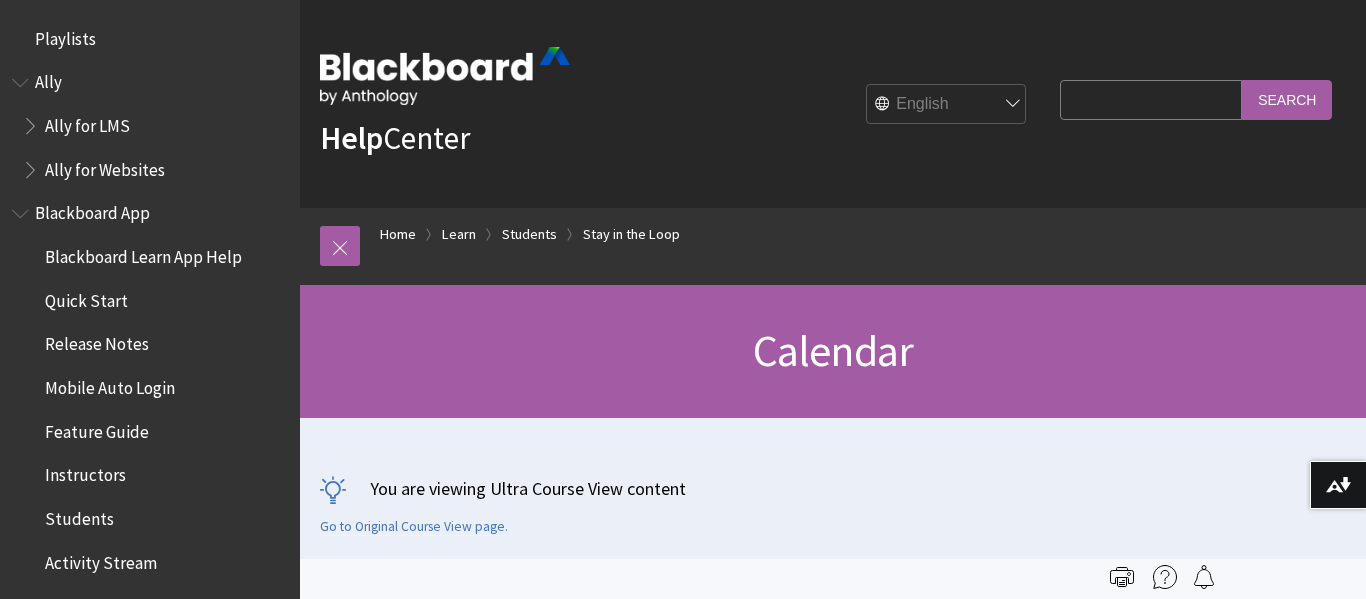 scroll, scrollTop: 0, scrollLeft: 0, axis: both 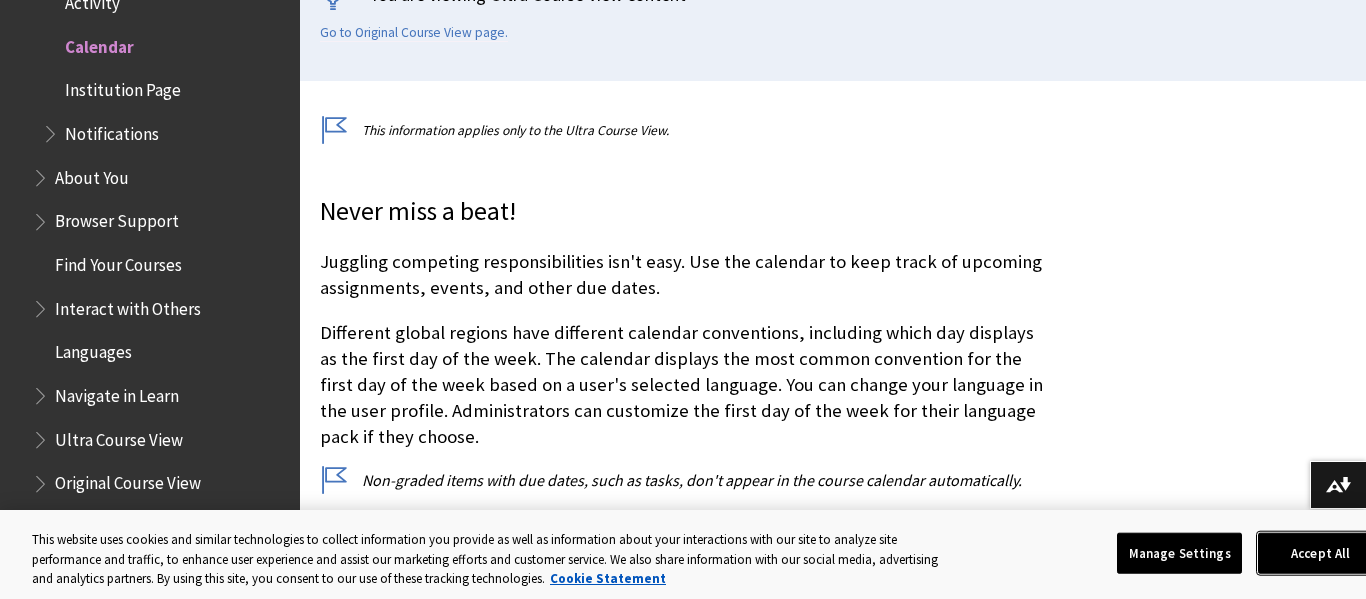 click on "Accept All" at bounding box center (1320, 553) 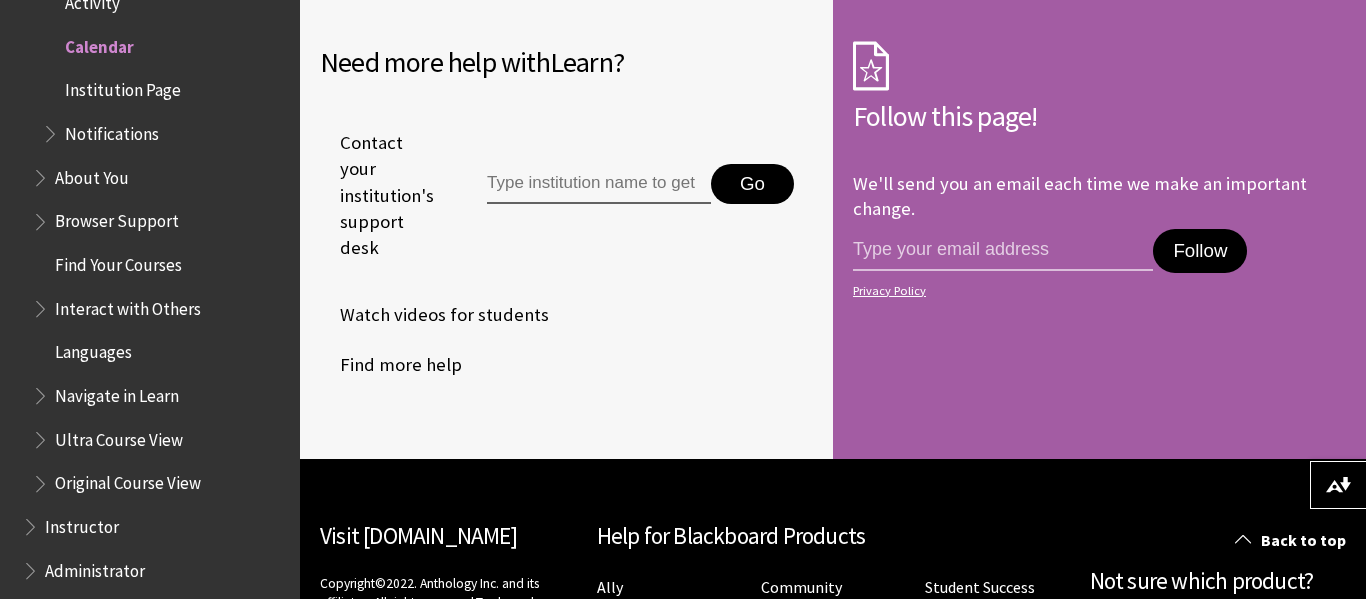 scroll, scrollTop: 6275, scrollLeft: 0, axis: vertical 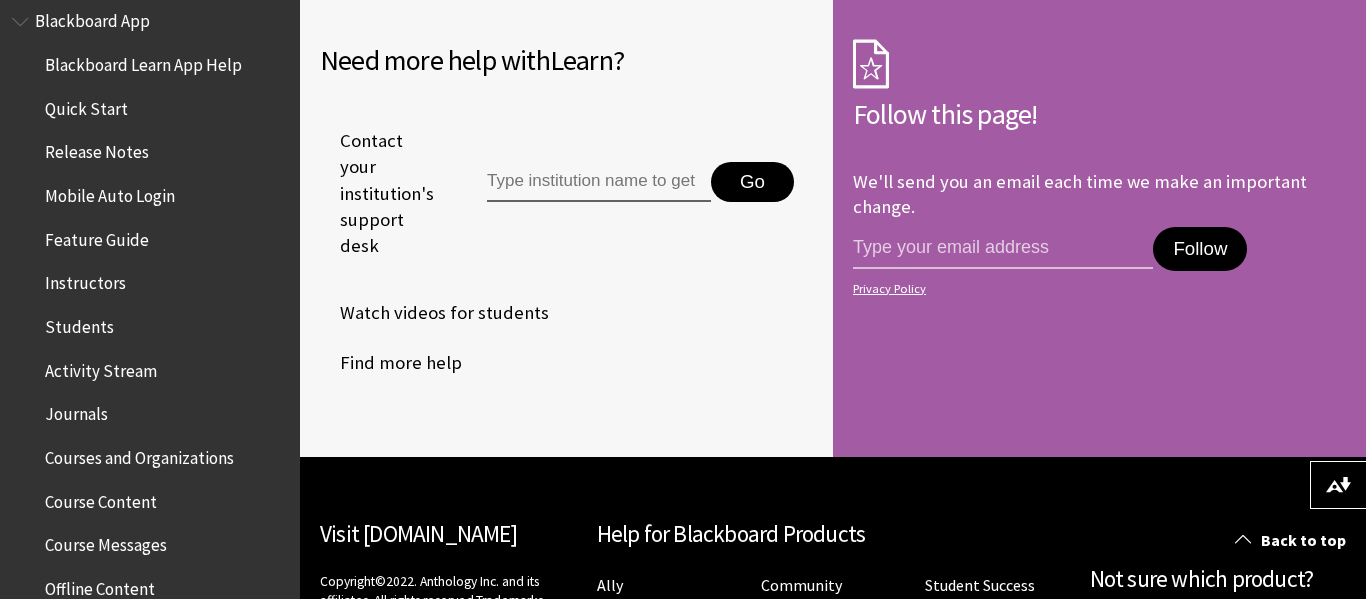 click on "Instructors" at bounding box center (85, 280) 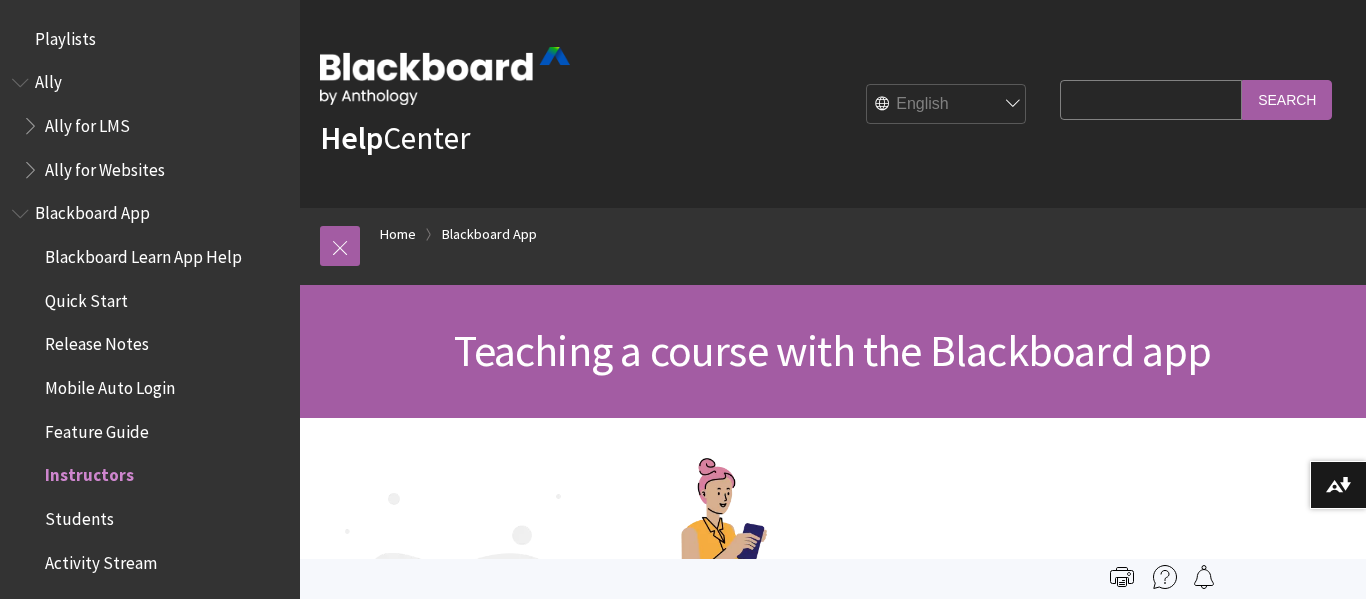 scroll, scrollTop: 367, scrollLeft: 0, axis: vertical 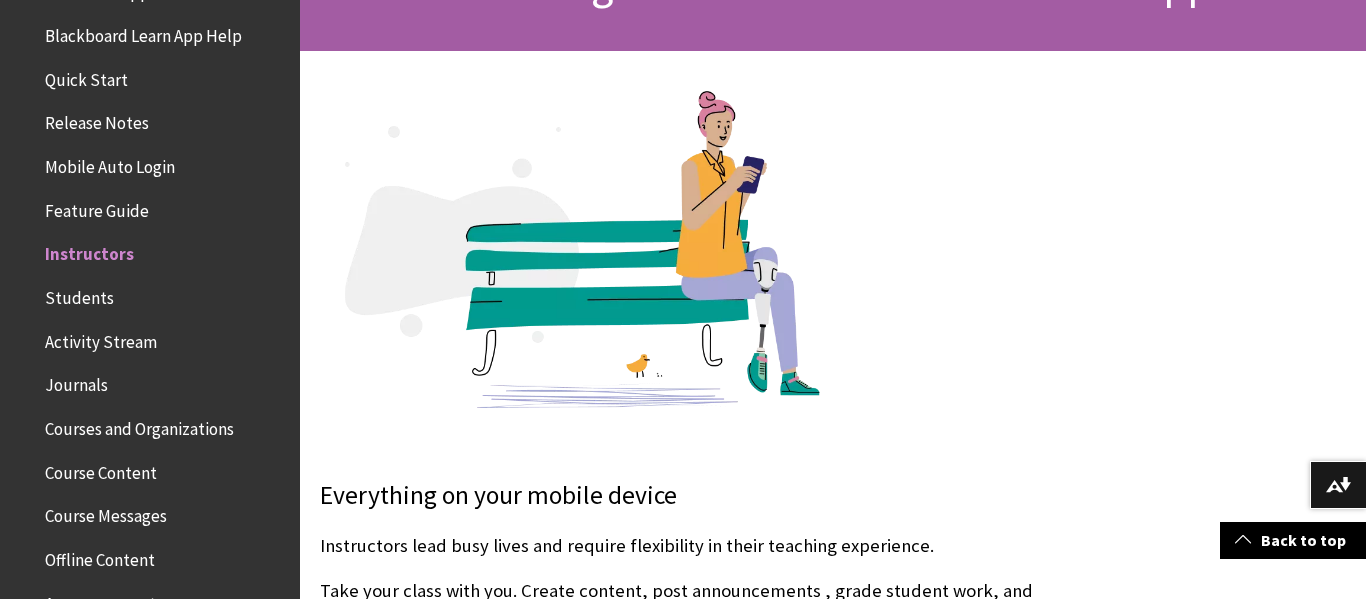 click on "Students" at bounding box center [79, 294] 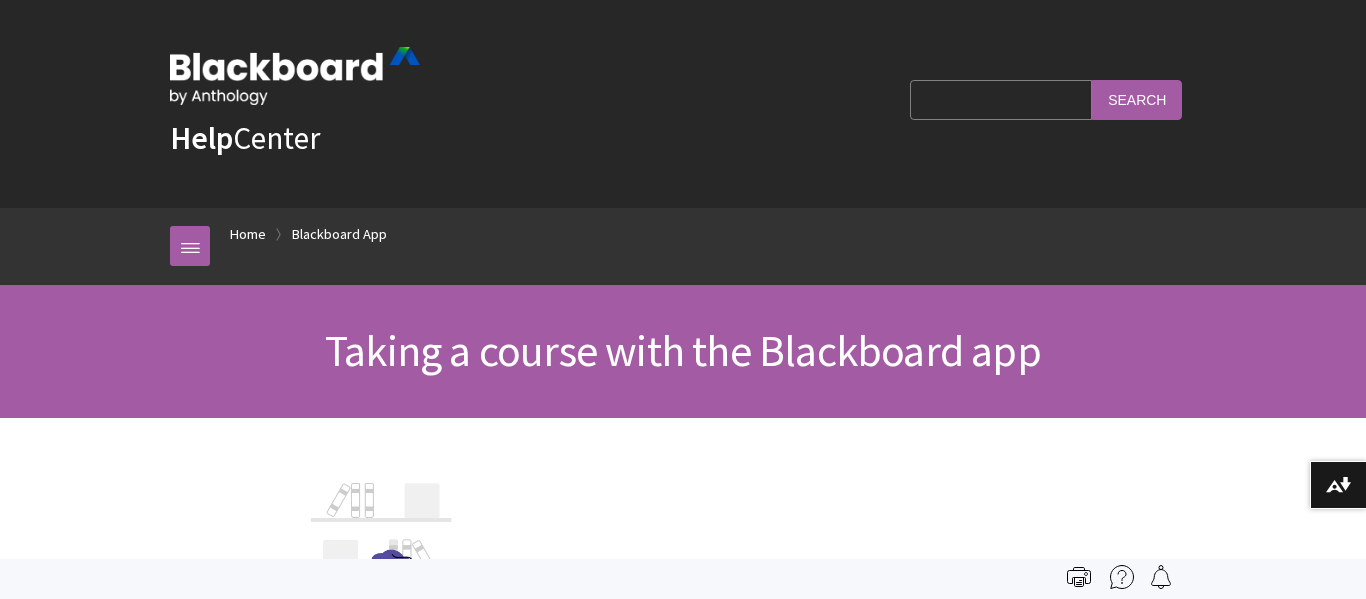 scroll, scrollTop: 0, scrollLeft: 0, axis: both 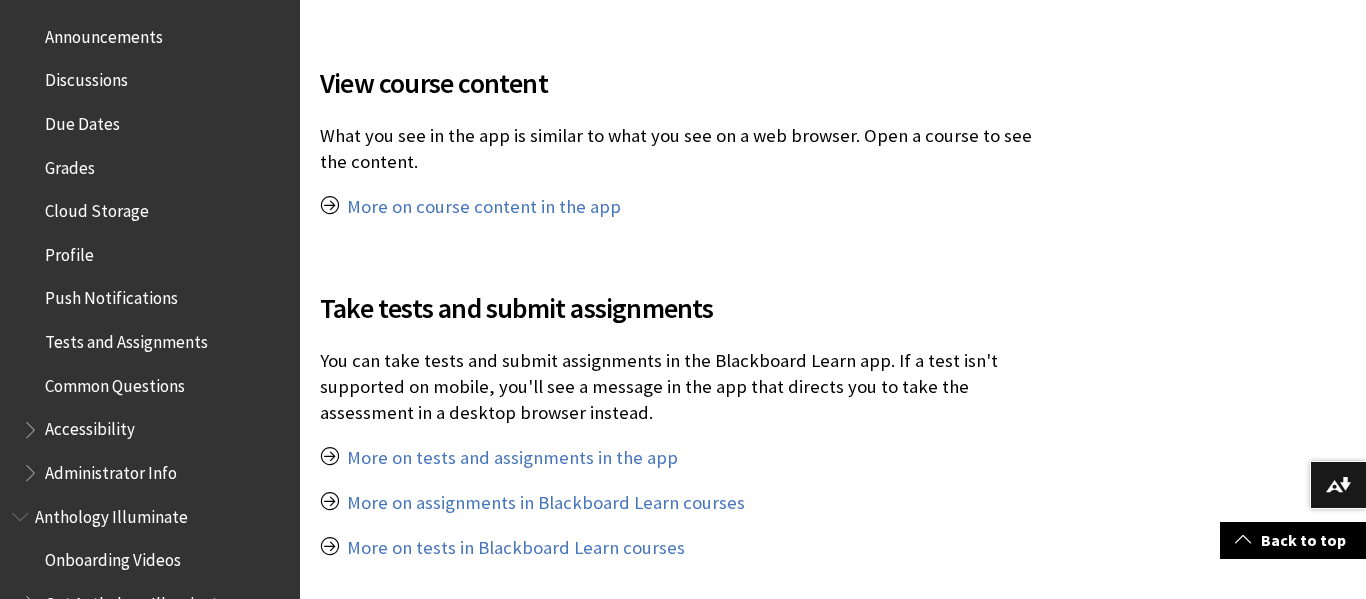 click on "Profile" at bounding box center (69, 251) 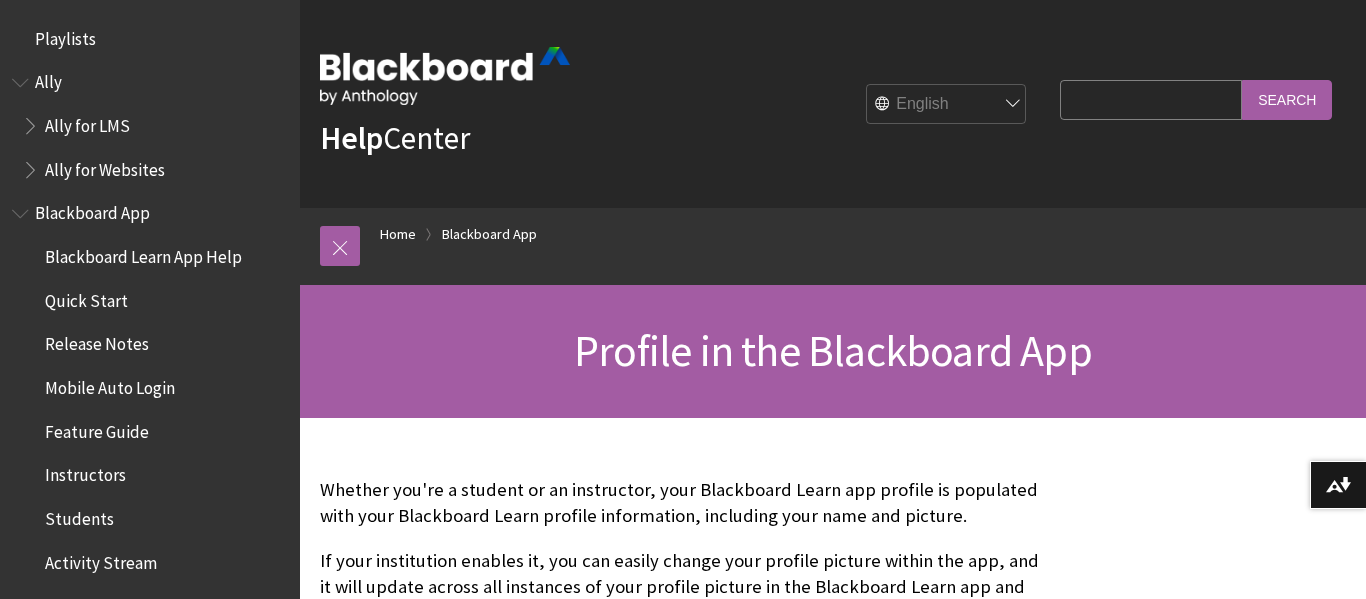 scroll, scrollTop: 239, scrollLeft: 0, axis: vertical 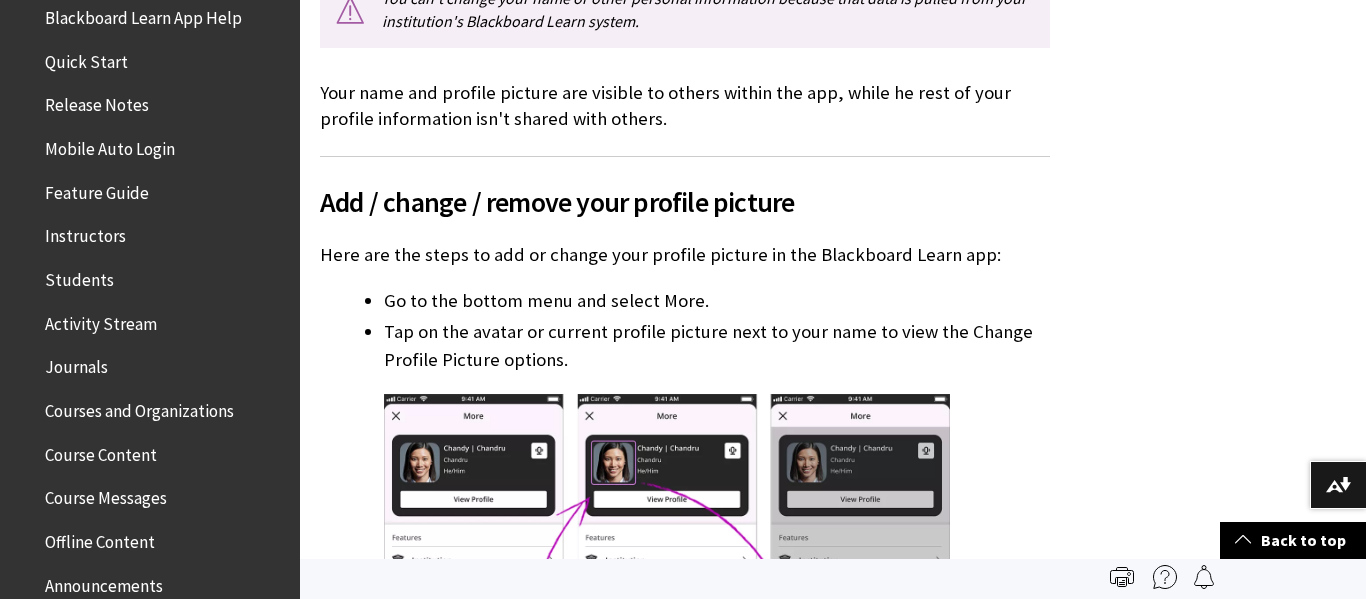 click on "Courses and Organizations" at bounding box center [139, 407] 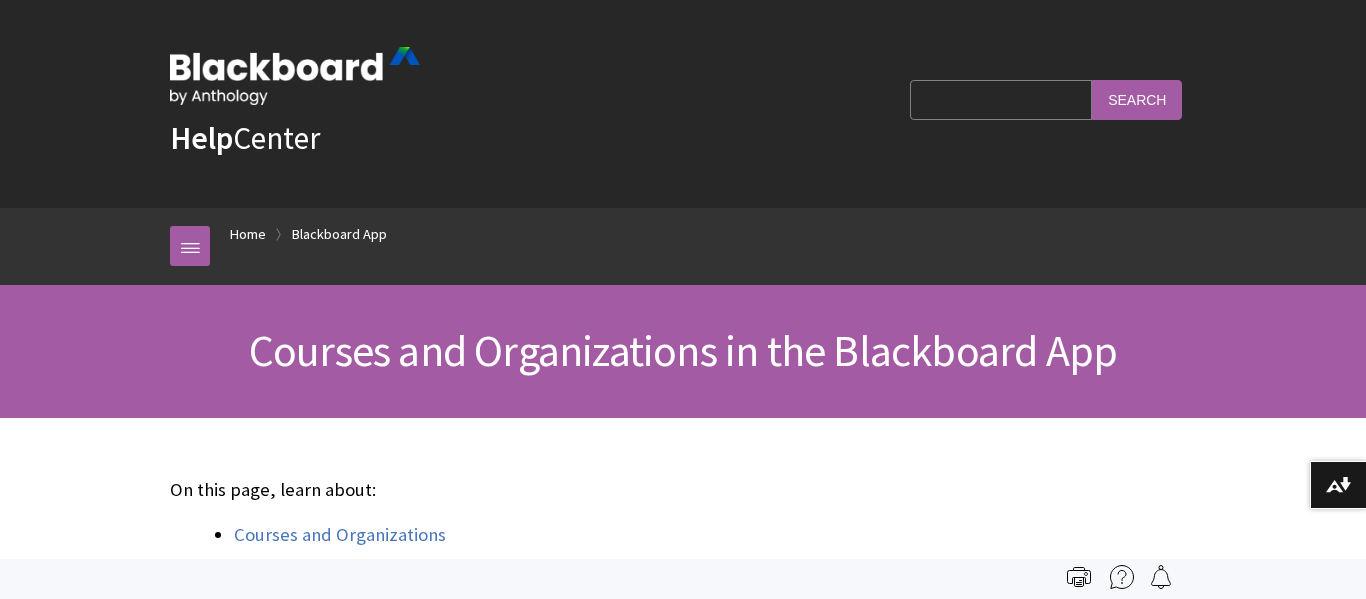 scroll, scrollTop: 258, scrollLeft: 0, axis: vertical 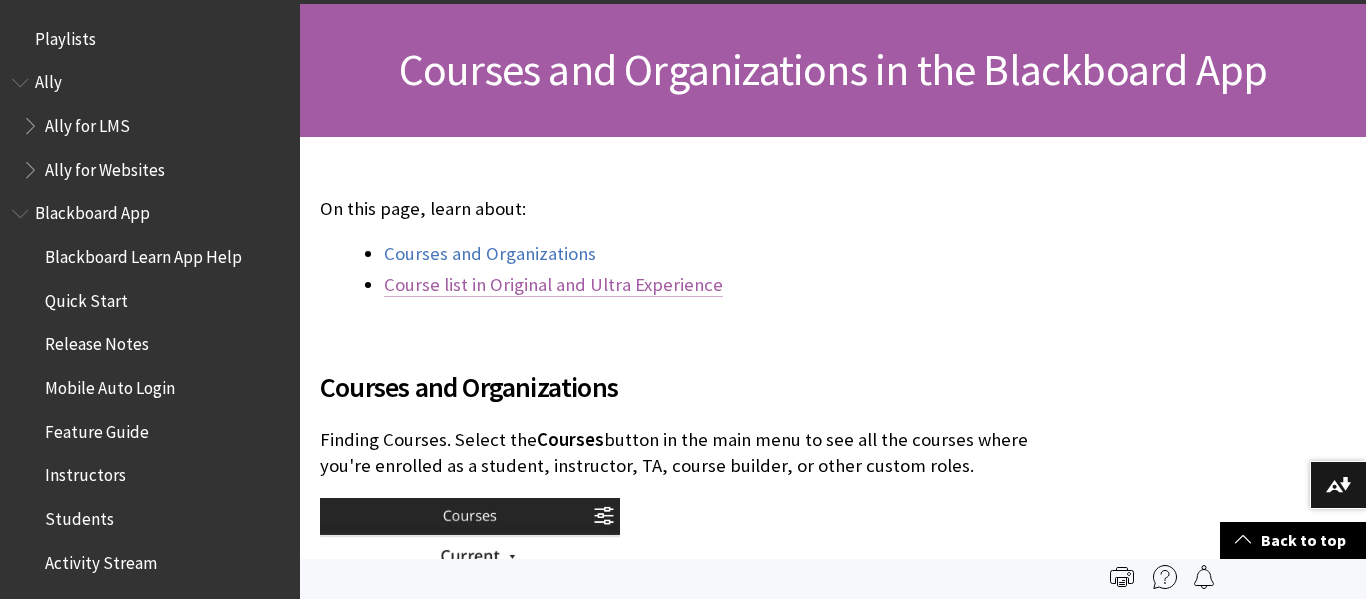 click on "Course list in Original and Ultra Experience" at bounding box center (553, 285) 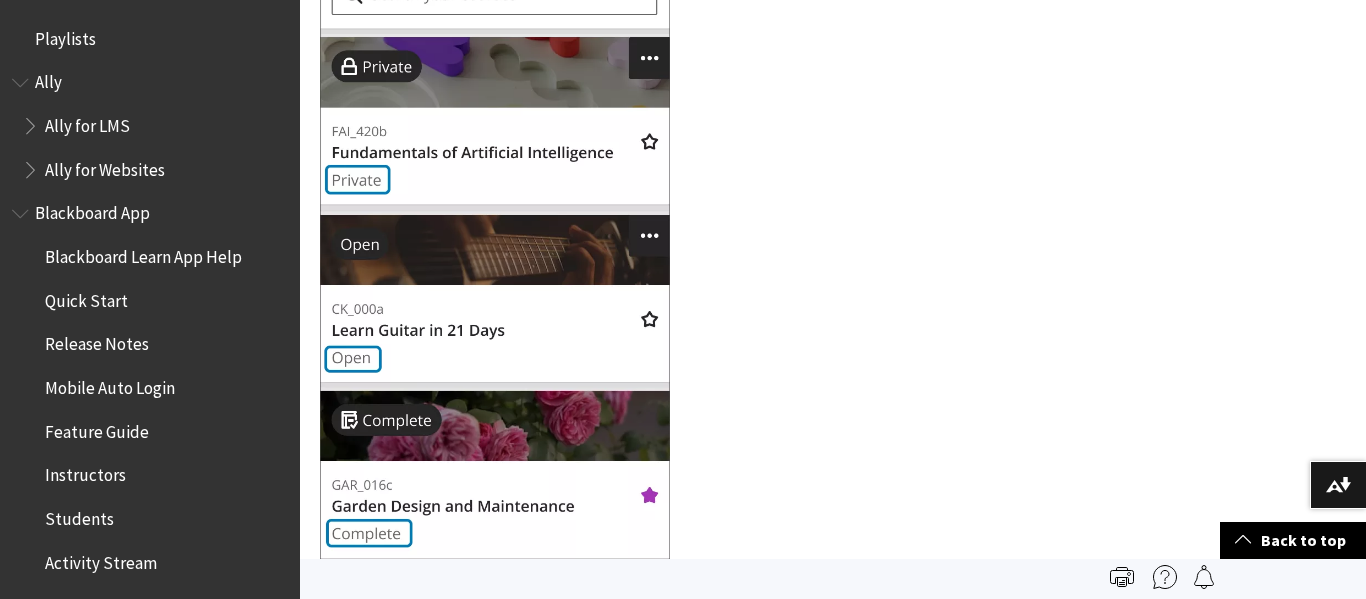scroll, scrollTop: 0, scrollLeft: 0, axis: both 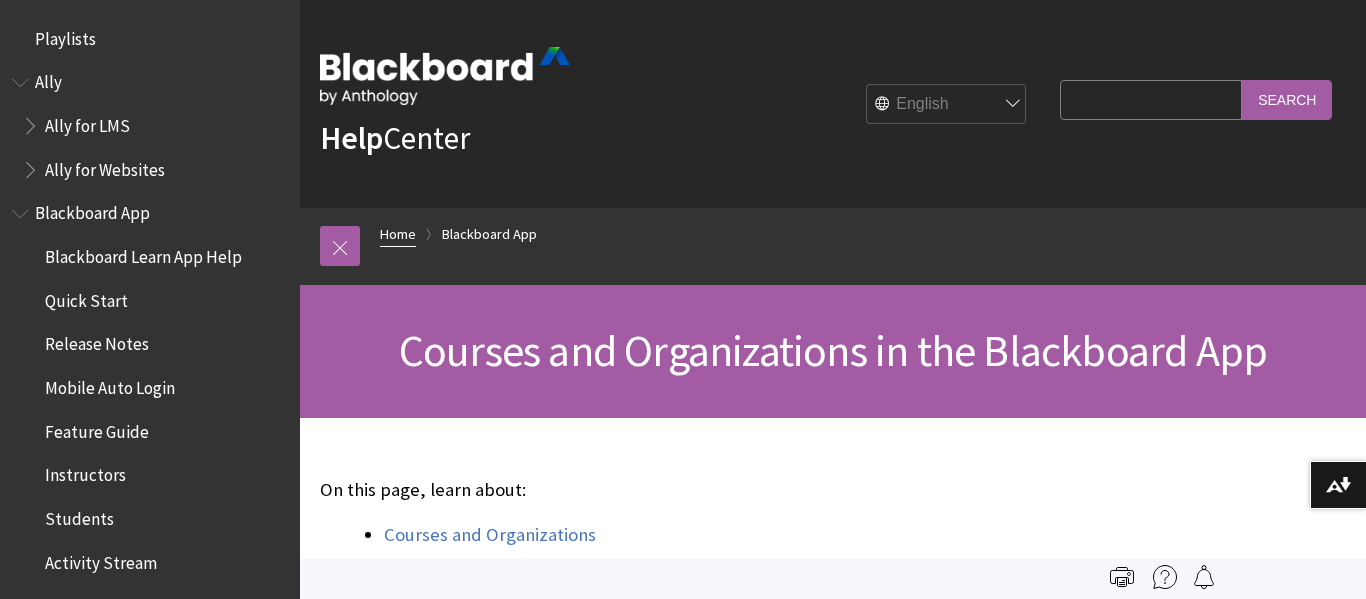 click on "Home" at bounding box center [398, 234] 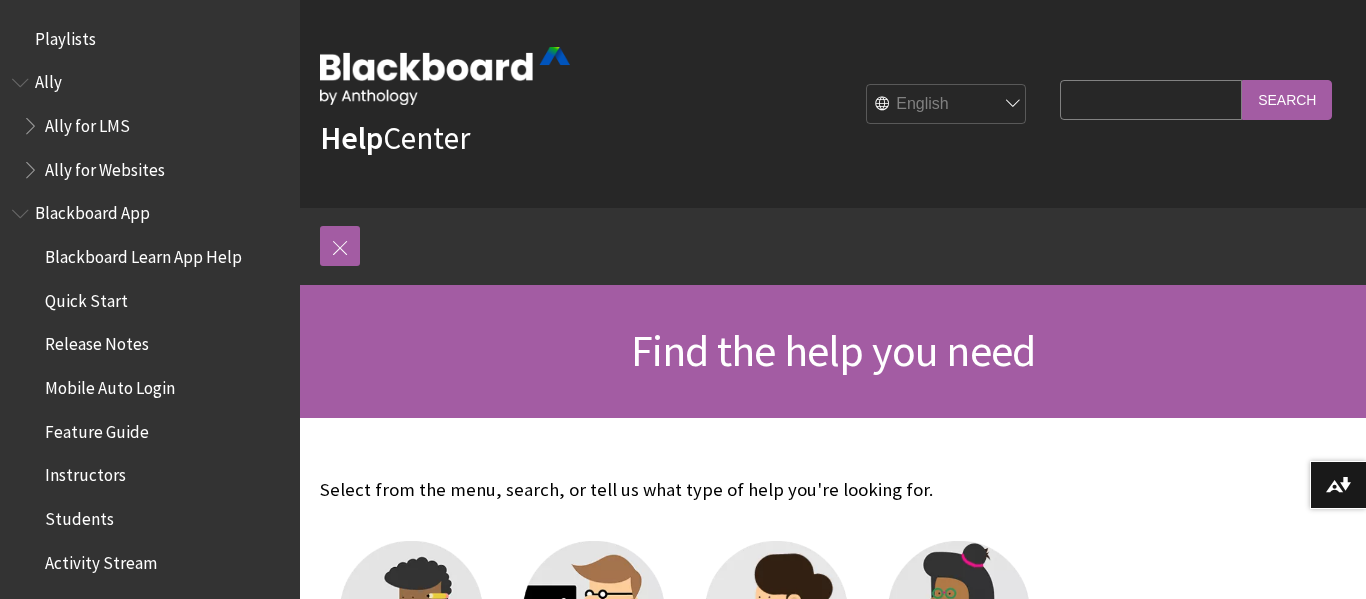 scroll, scrollTop: 462, scrollLeft: 0, axis: vertical 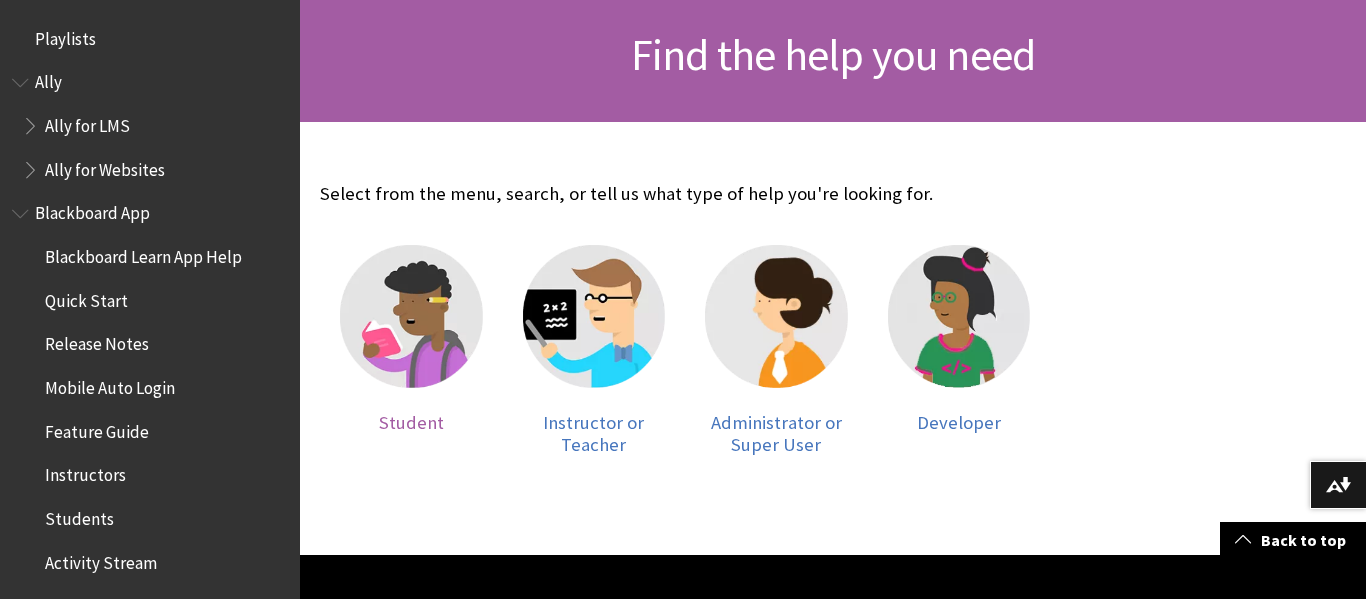 click at bounding box center [411, 316] 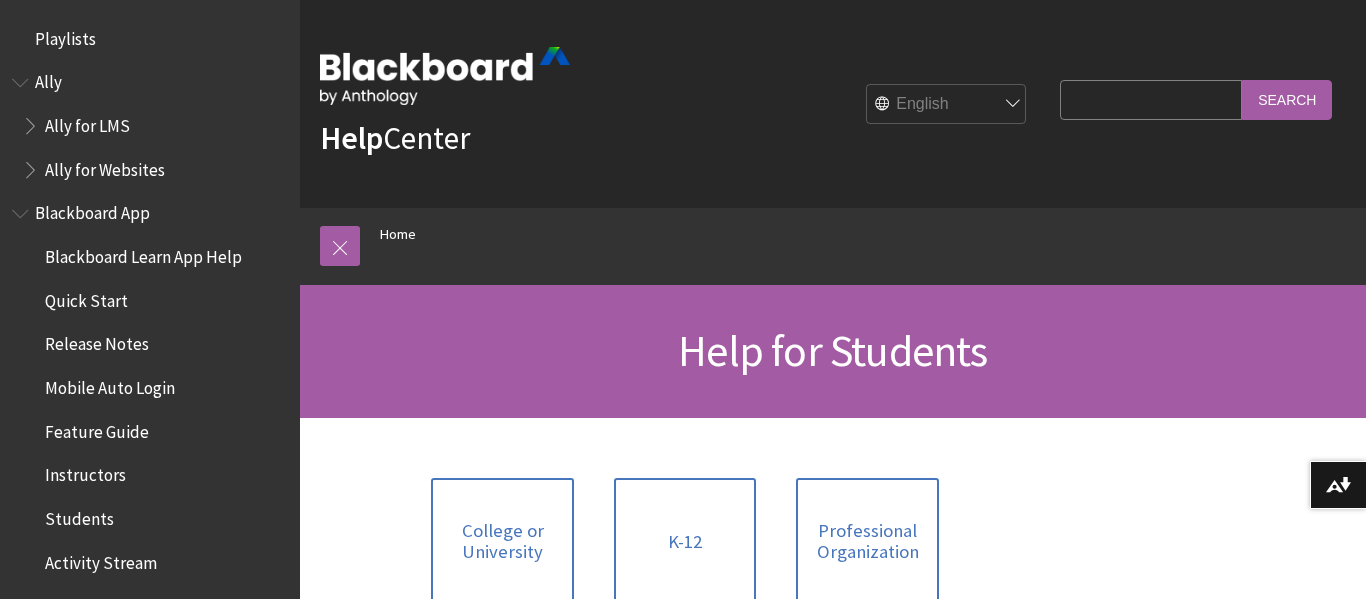 scroll, scrollTop: 309, scrollLeft: 0, axis: vertical 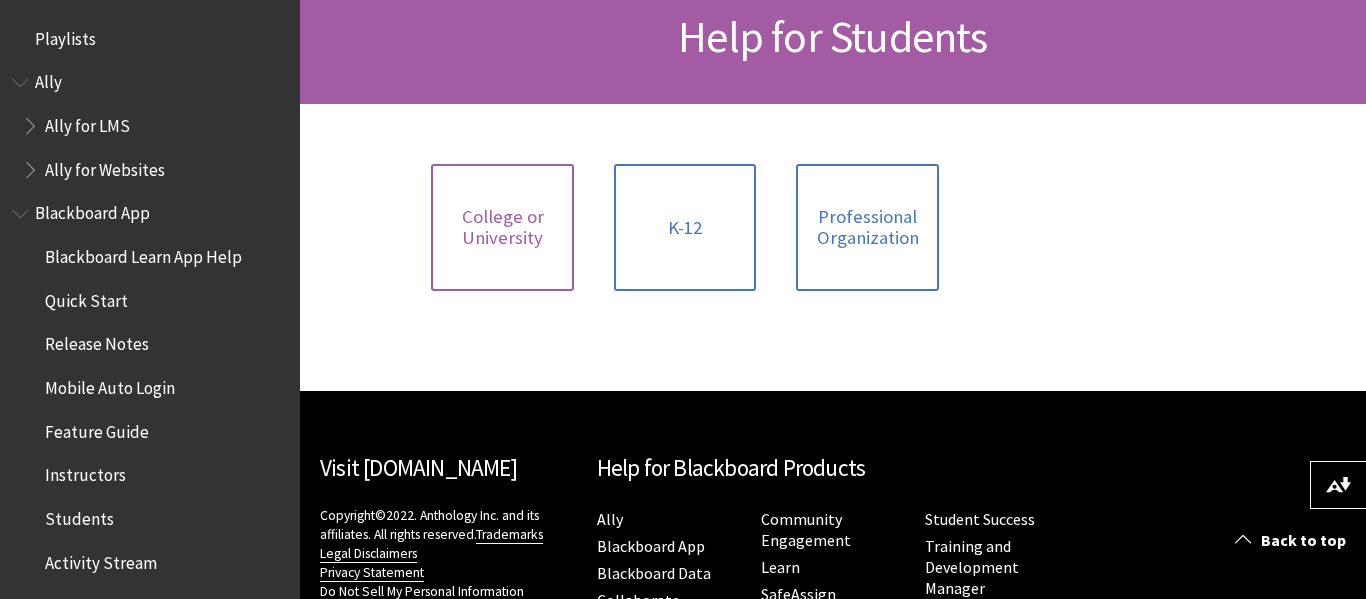 click on "College or University" at bounding box center [502, 227] 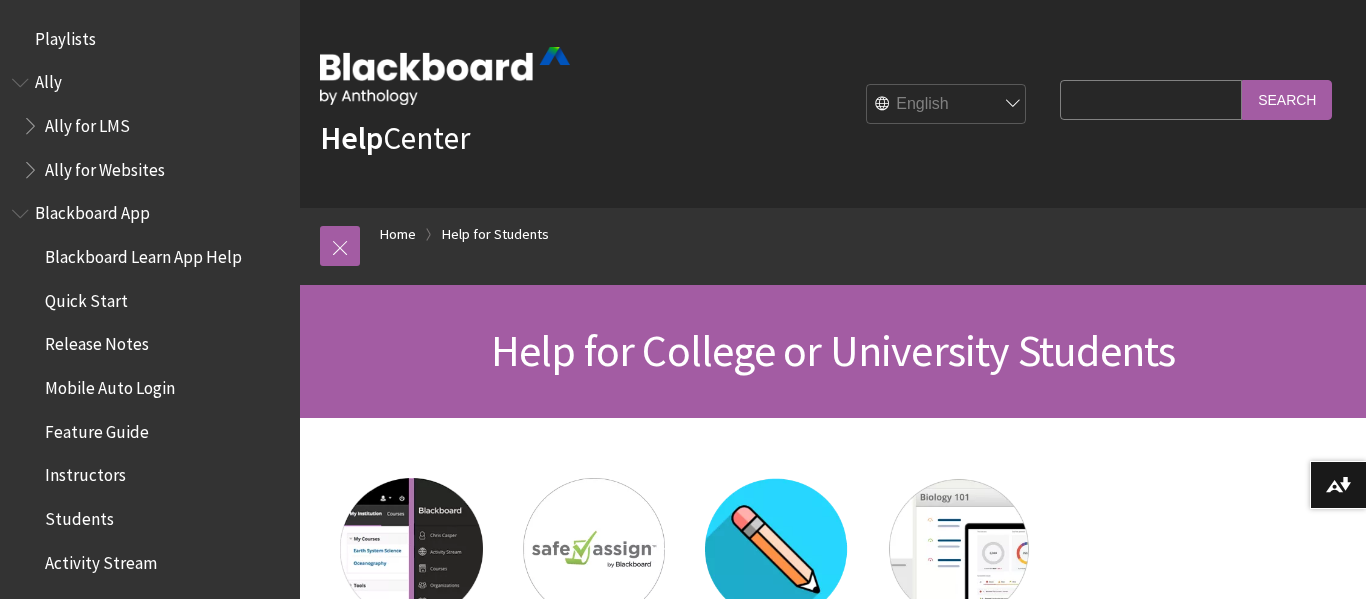 scroll, scrollTop: 280, scrollLeft: 0, axis: vertical 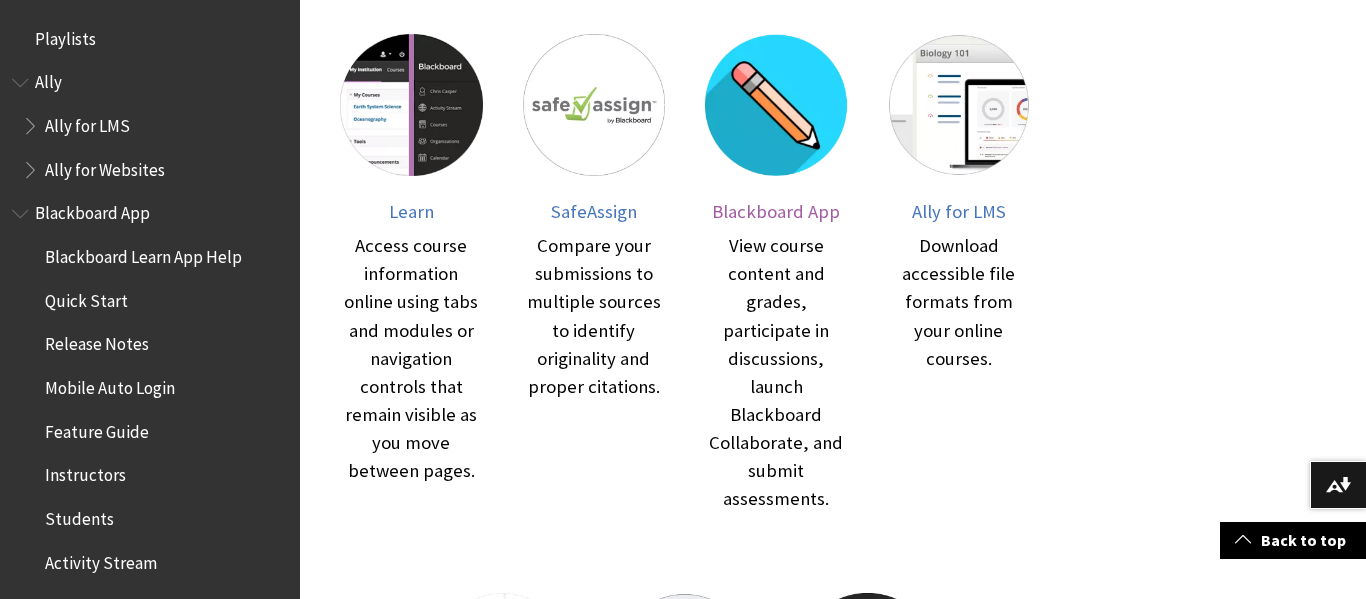 click on "View course content and grades, participate in discussions, launch Blackboard Collaborate, and submit assessments." at bounding box center [776, 372] 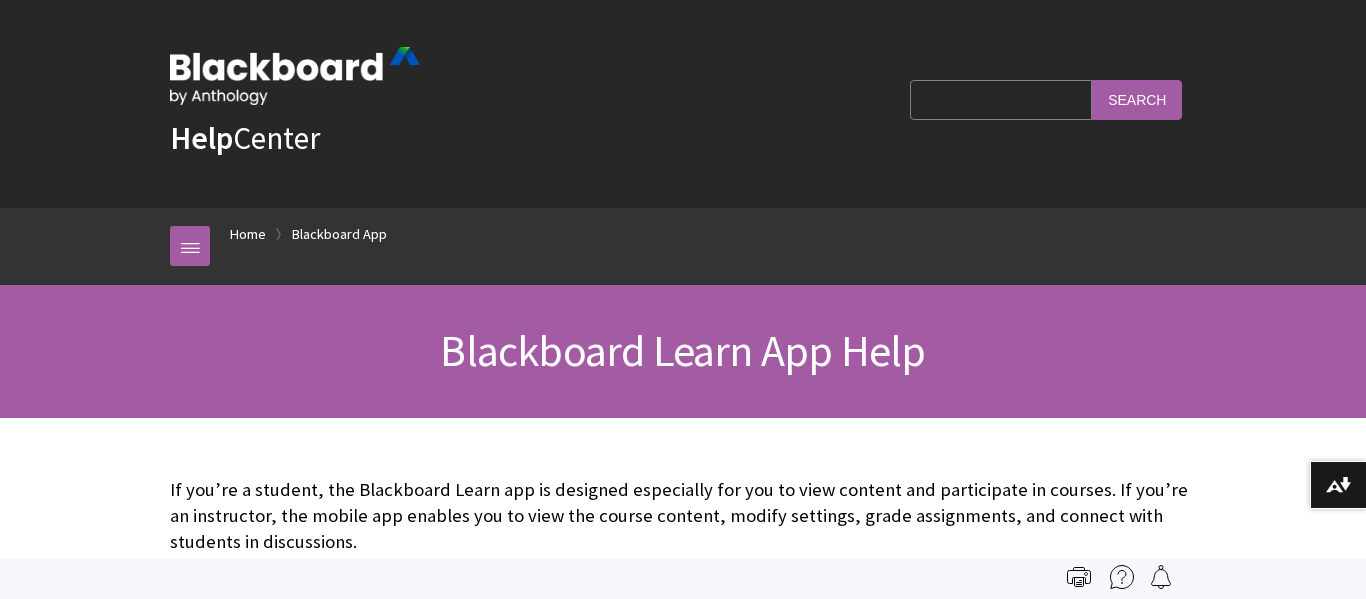 scroll, scrollTop: 507, scrollLeft: 0, axis: vertical 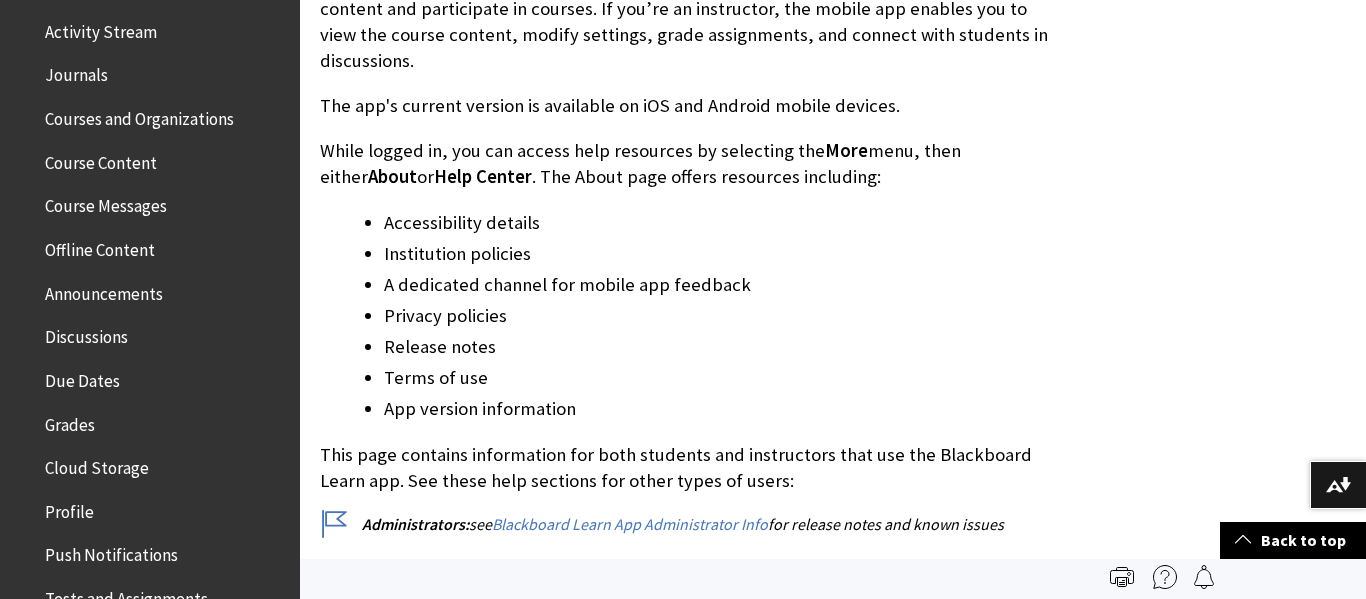 click on "Discussions" at bounding box center [86, 333] 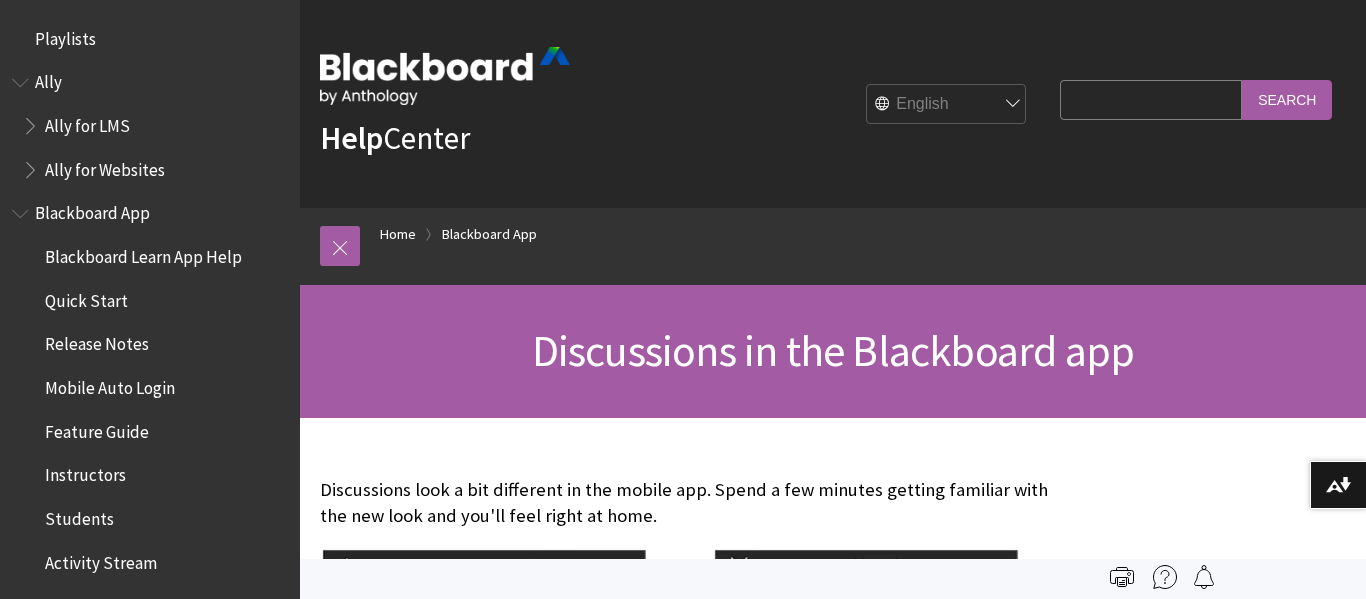 scroll, scrollTop: 258, scrollLeft: 0, axis: vertical 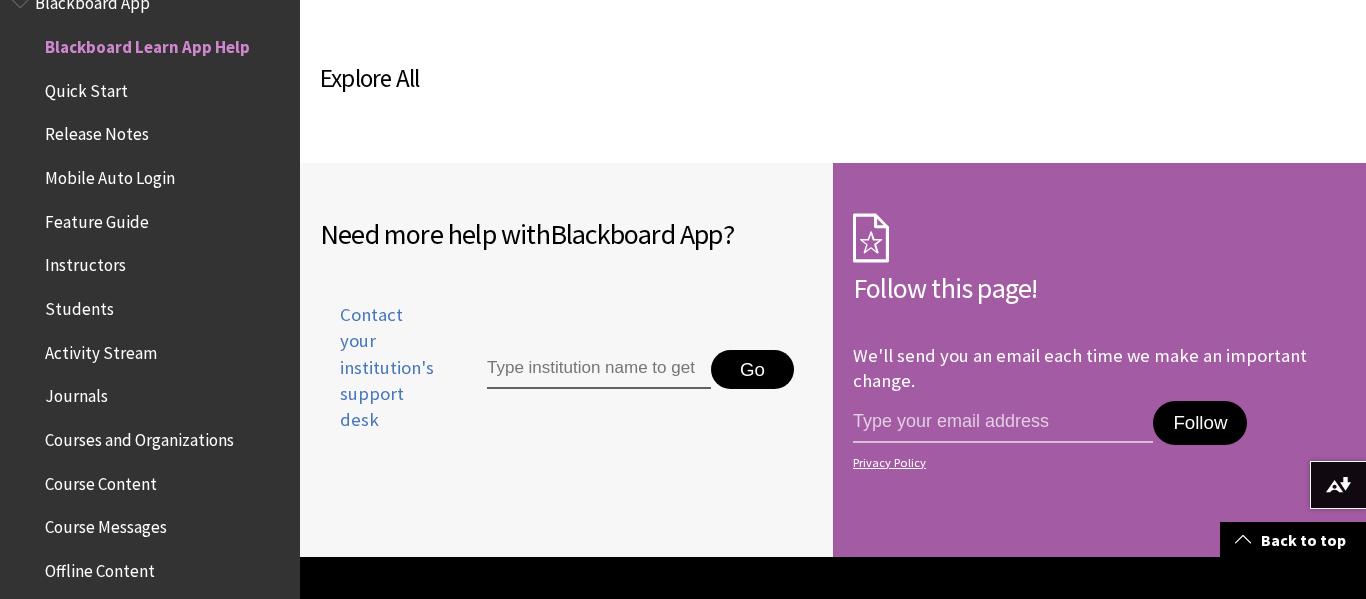 click on "Explore All" at bounding box center [685, 79] 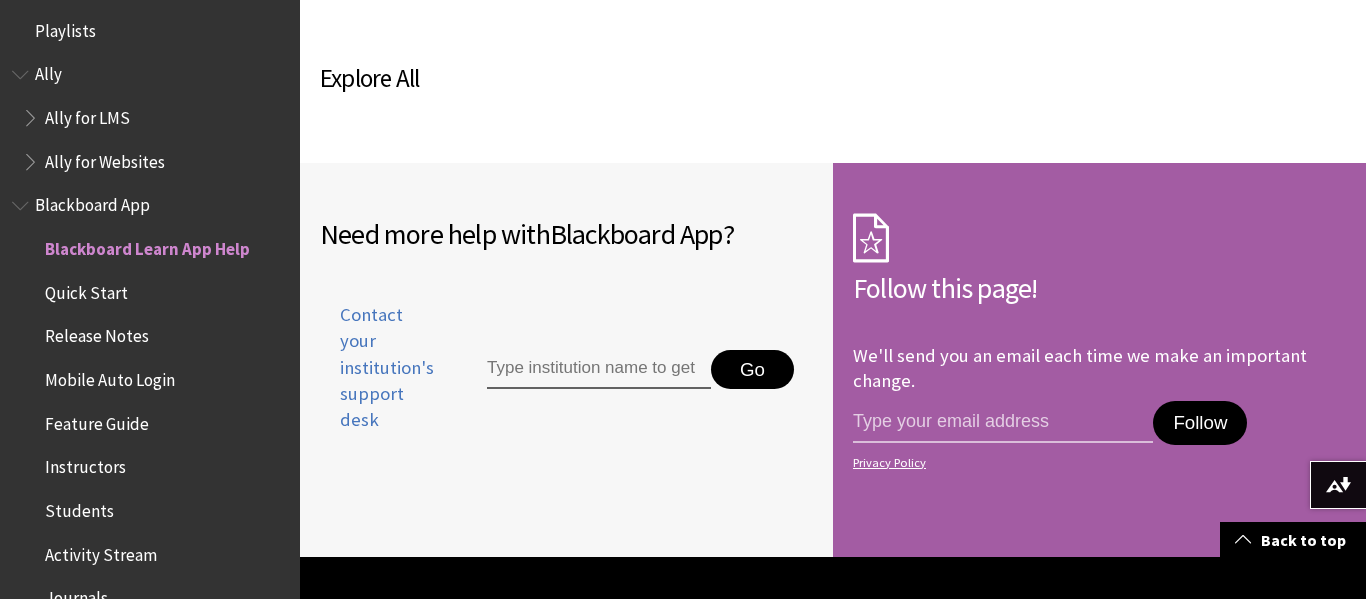 scroll, scrollTop: 1, scrollLeft: 0, axis: vertical 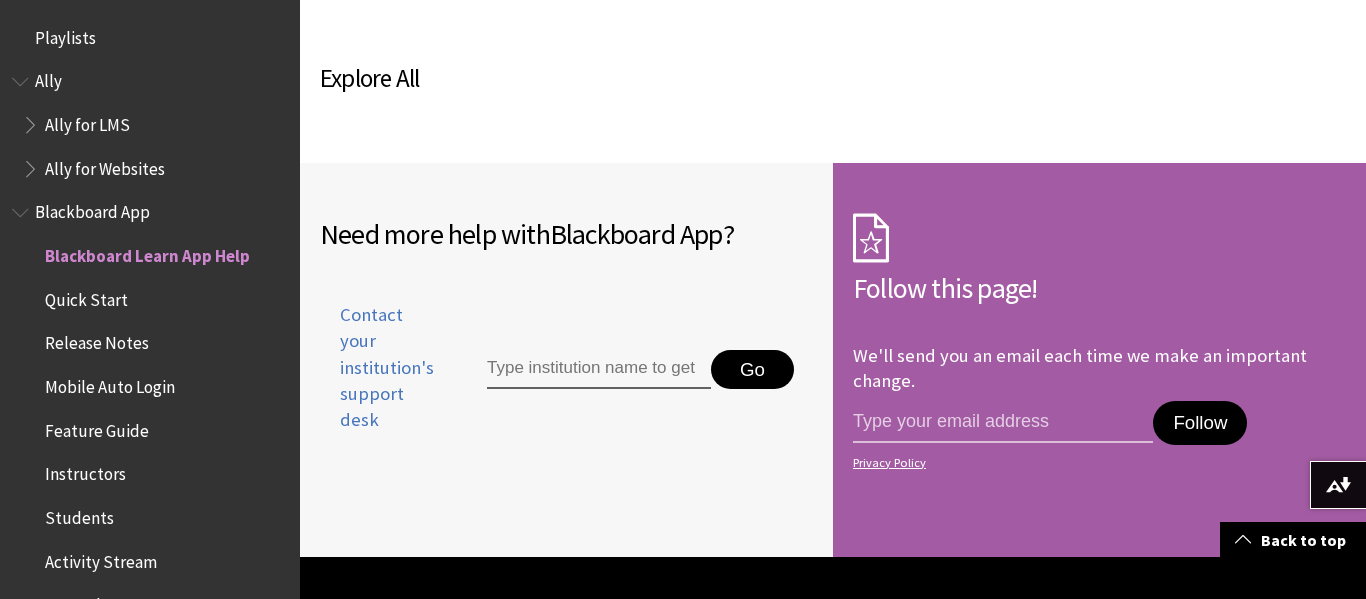 click on "Quick Start" at bounding box center (86, 296) 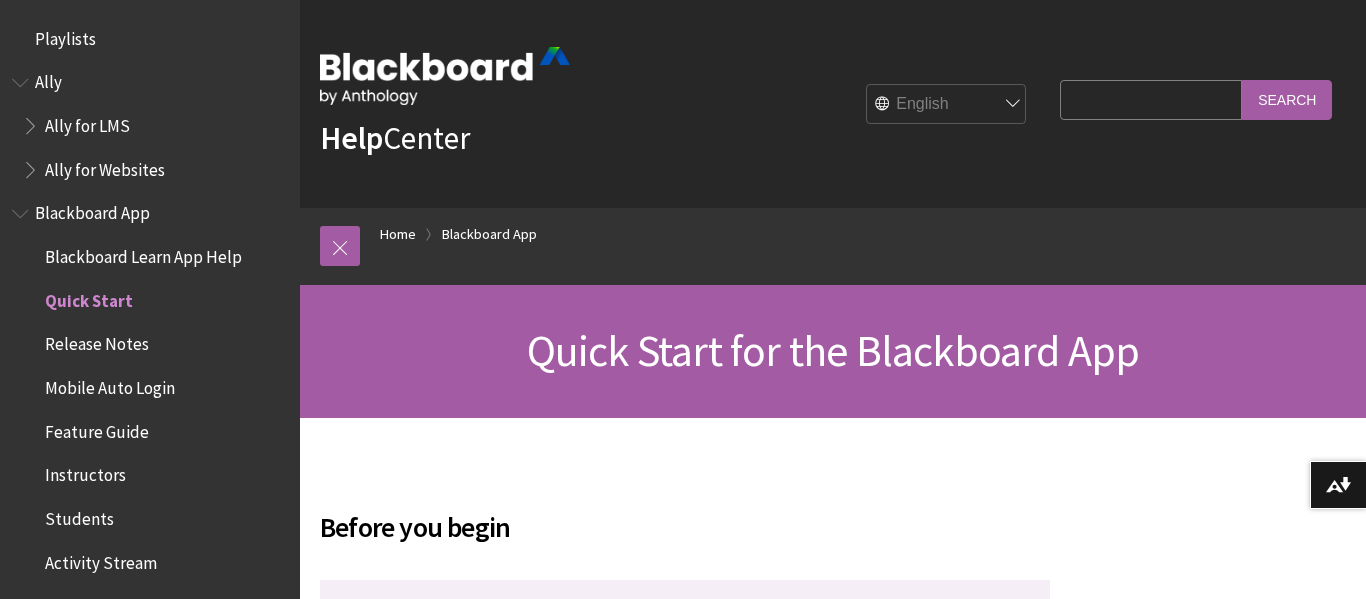 scroll, scrollTop: 192, scrollLeft: 0, axis: vertical 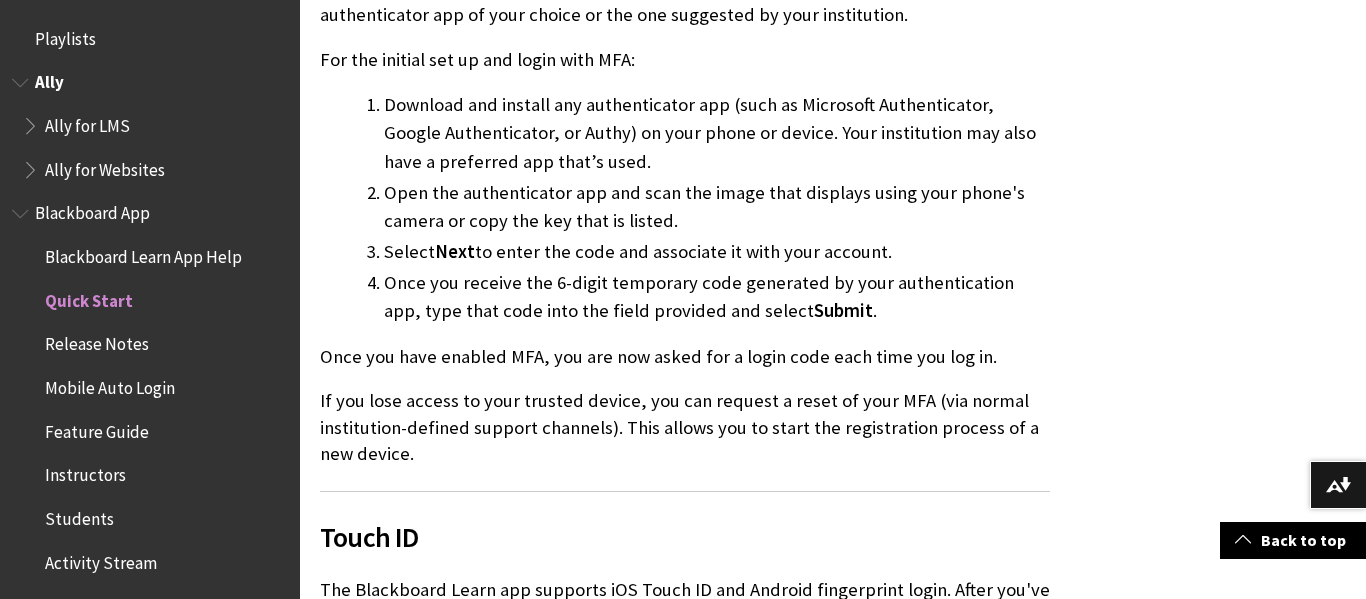 click on "Ally for LMS" at bounding box center [87, 122] 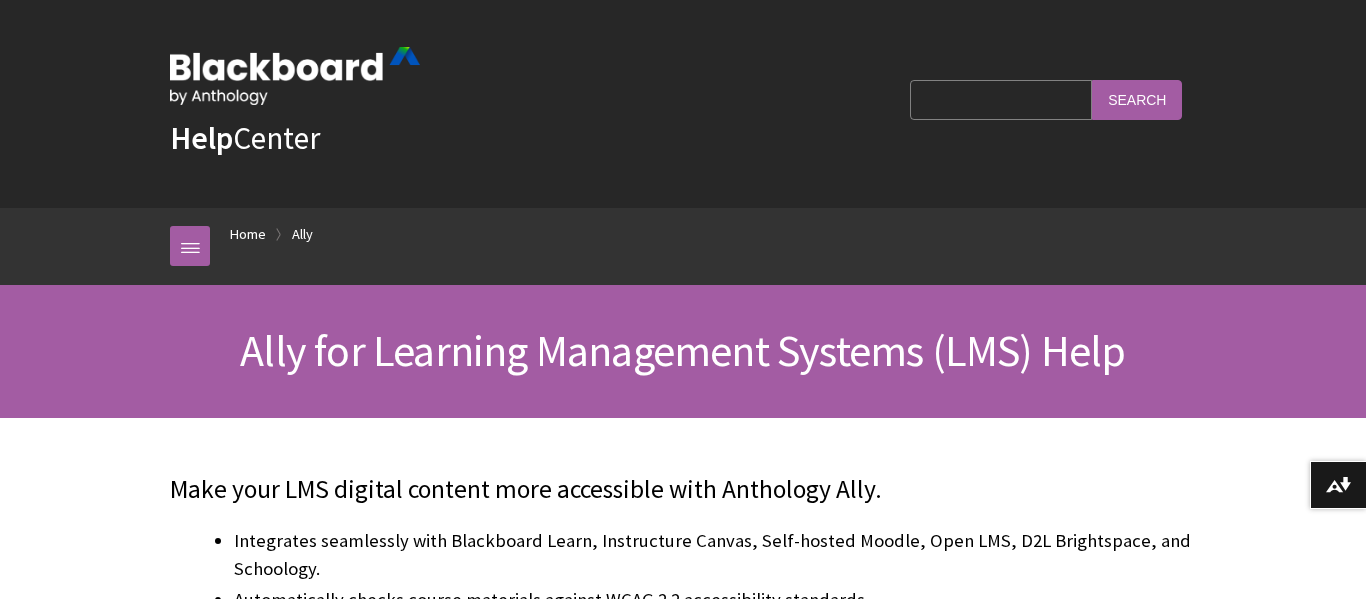 scroll, scrollTop: 0, scrollLeft: 0, axis: both 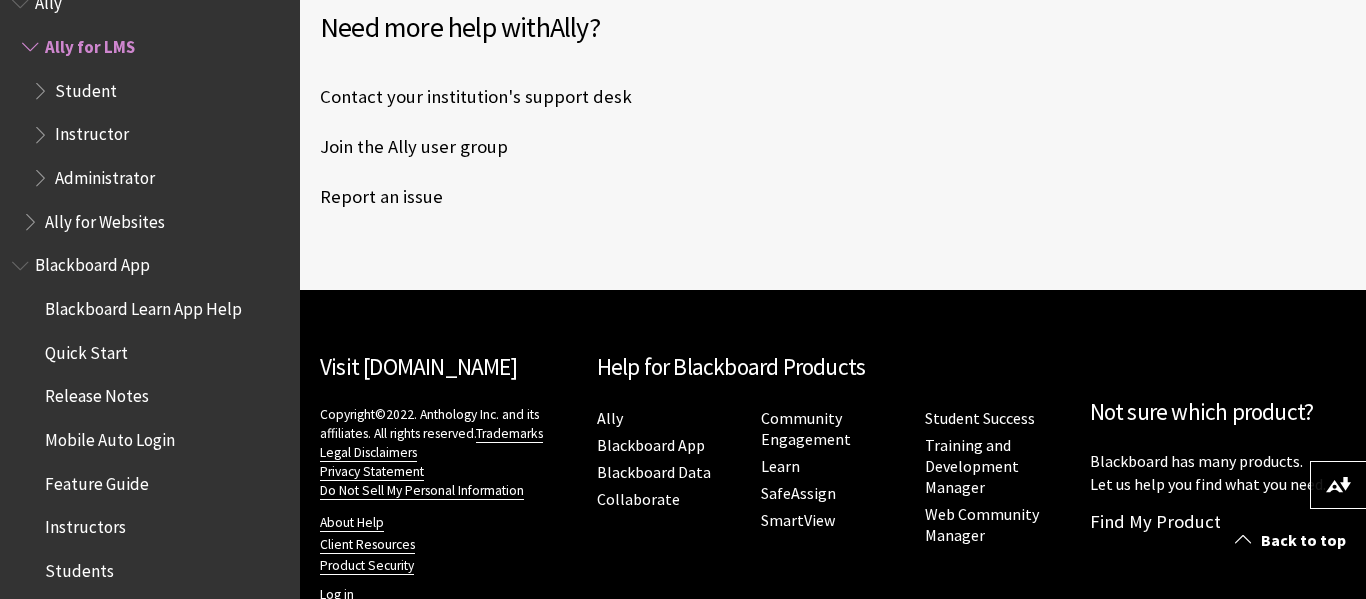 click on "Student" at bounding box center (160, 91) 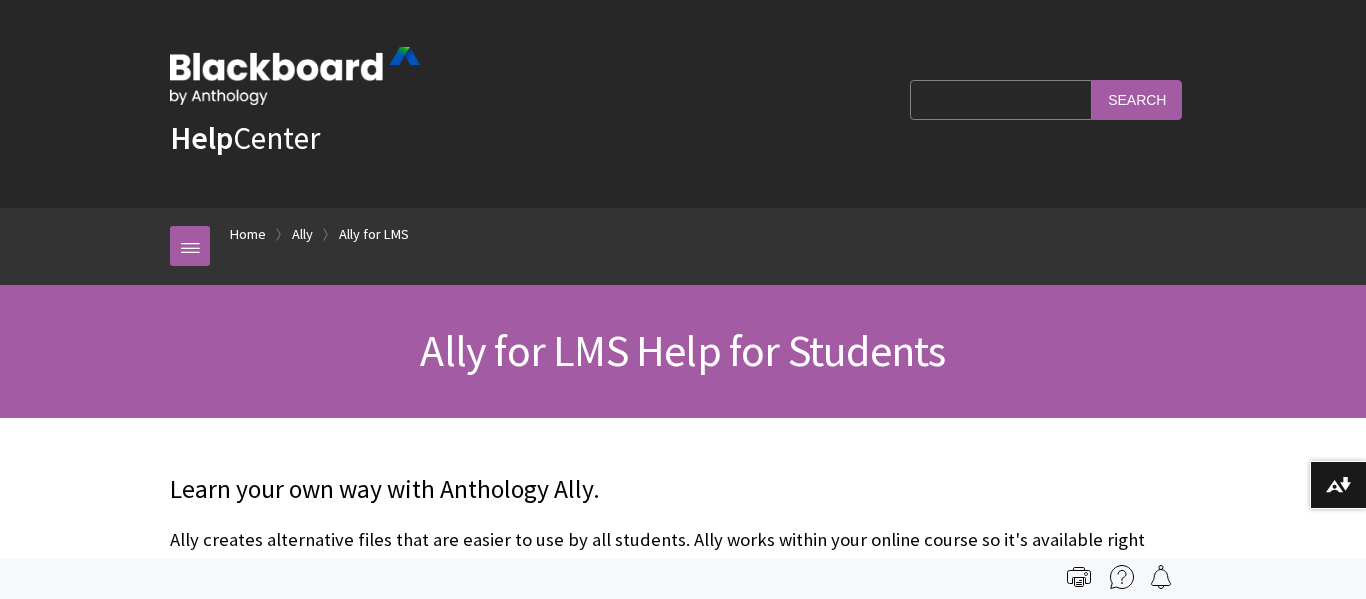 scroll, scrollTop: 210, scrollLeft: 0, axis: vertical 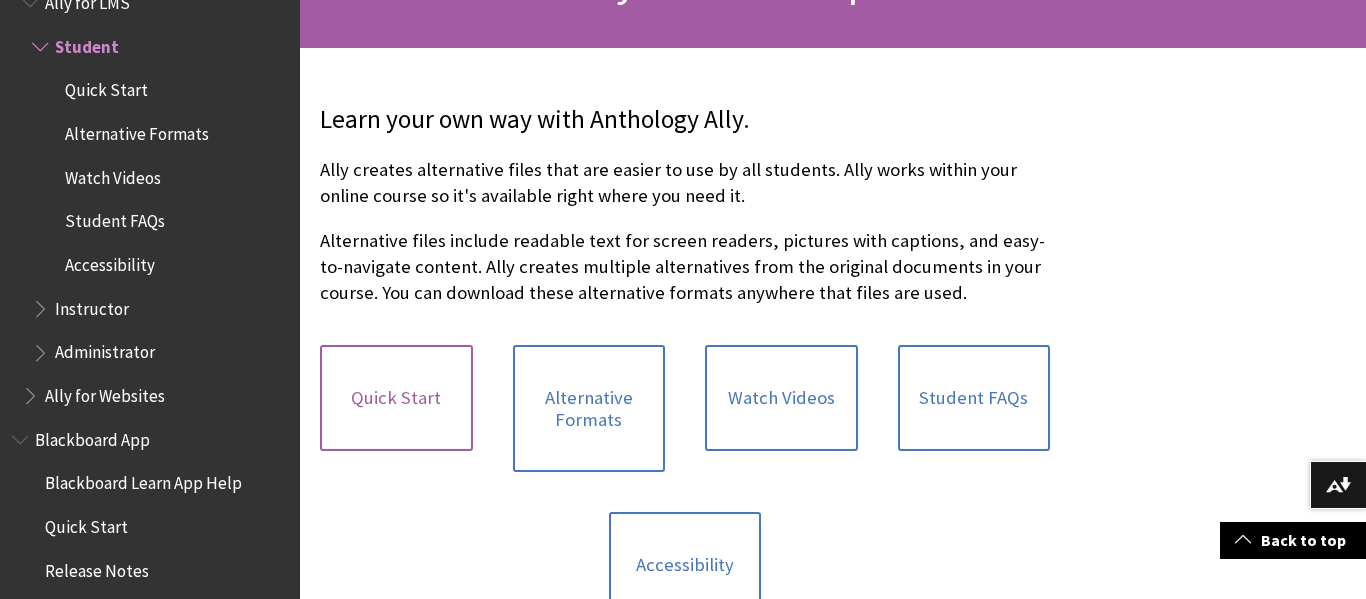 click on "Quick Start" at bounding box center [396, 398] 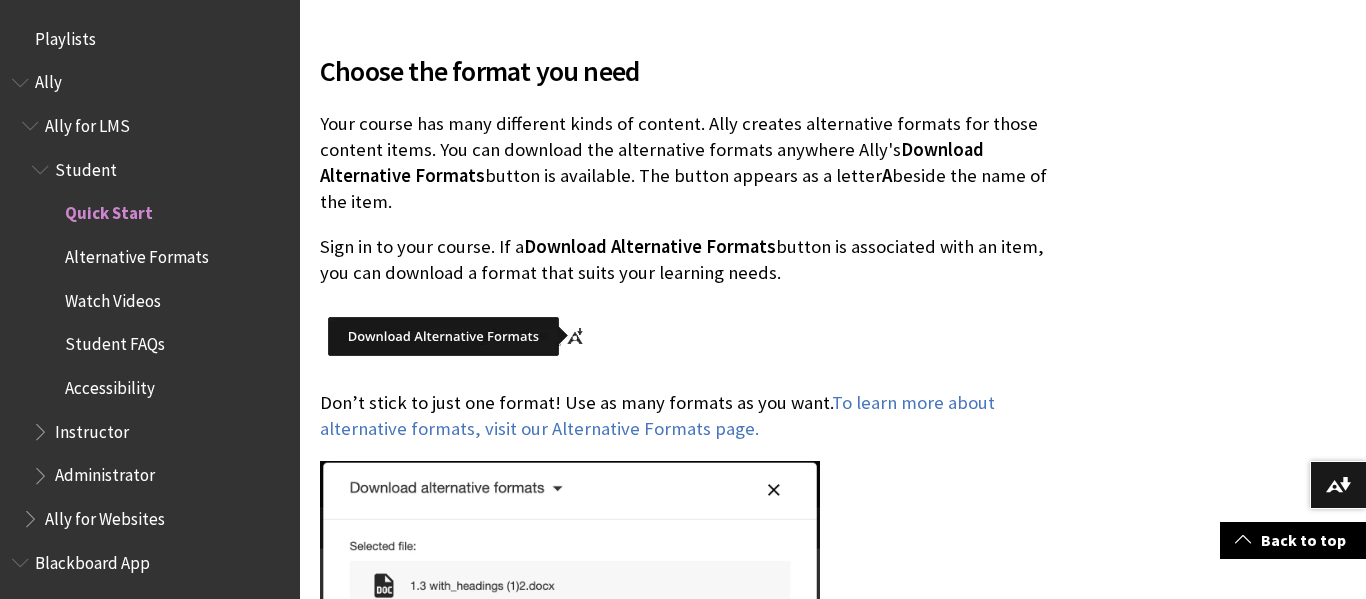scroll, scrollTop: 456, scrollLeft: 0, axis: vertical 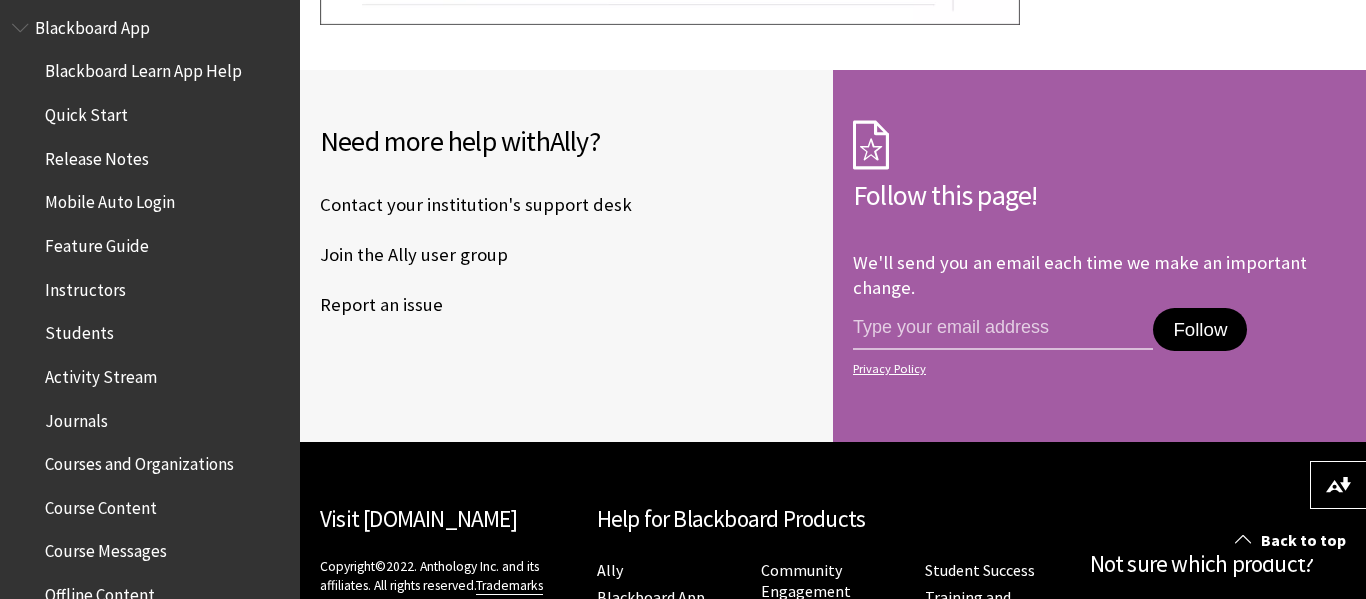 click on "Courses and Organizations" at bounding box center [139, 460] 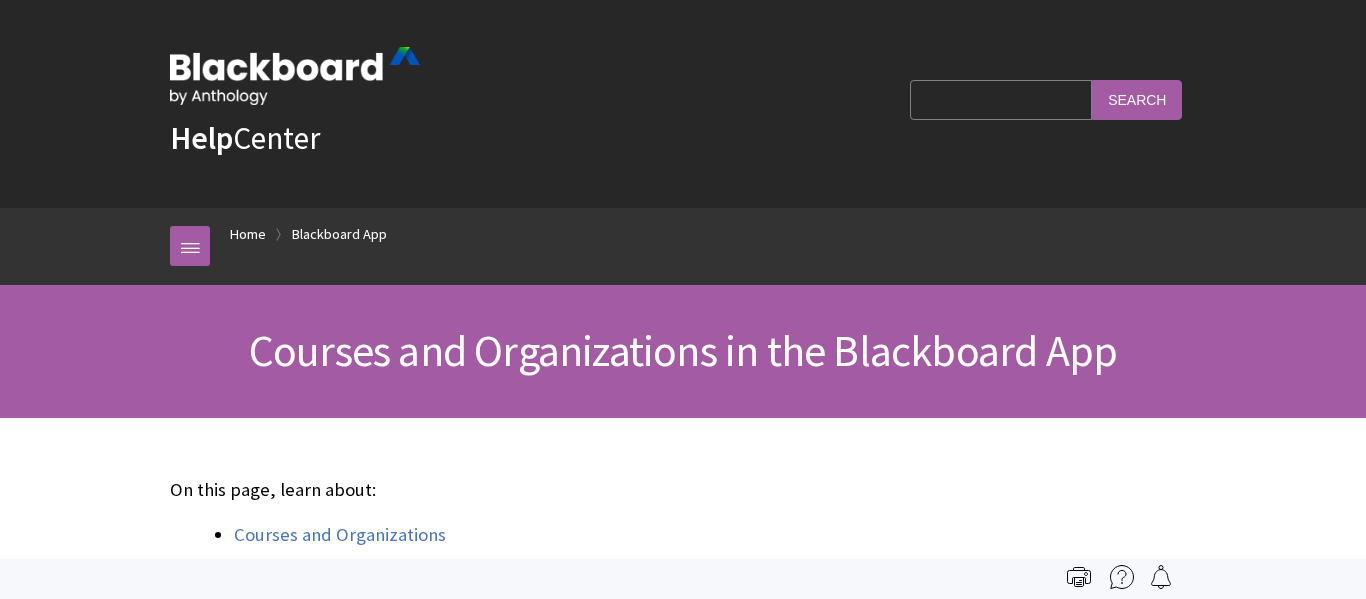 scroll, scrollTop: 0, scrollLeft: 0, axis: both 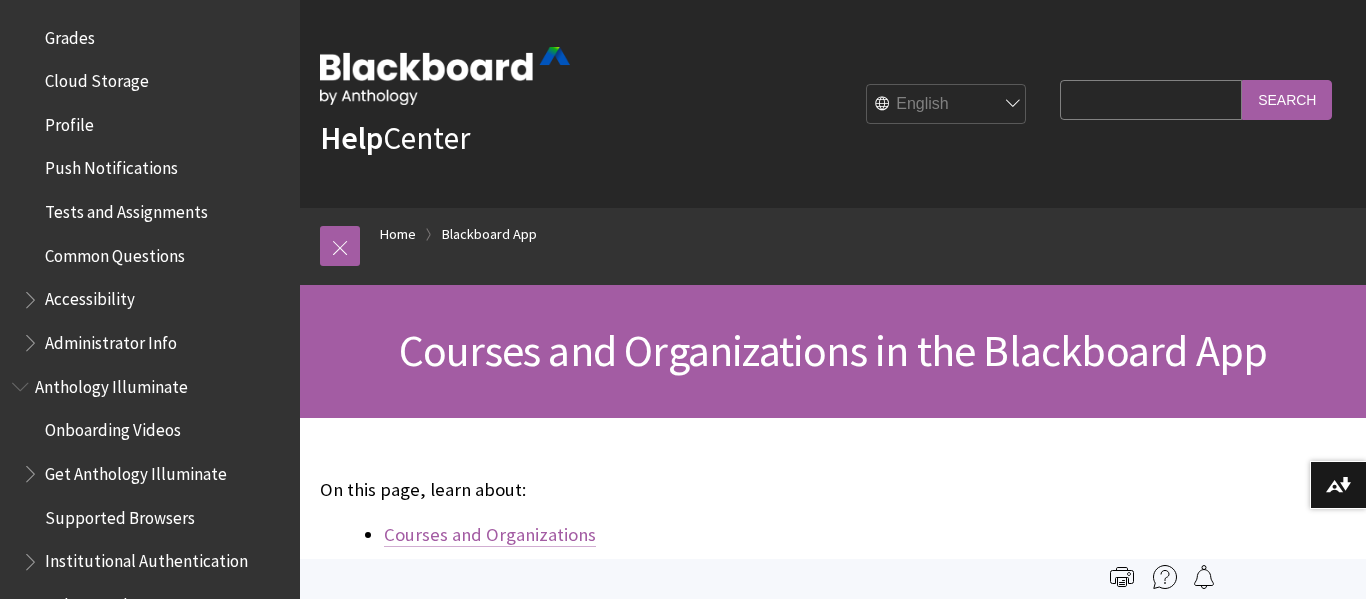 click on "Courses and Organizations" at bounding box center [490, 535] 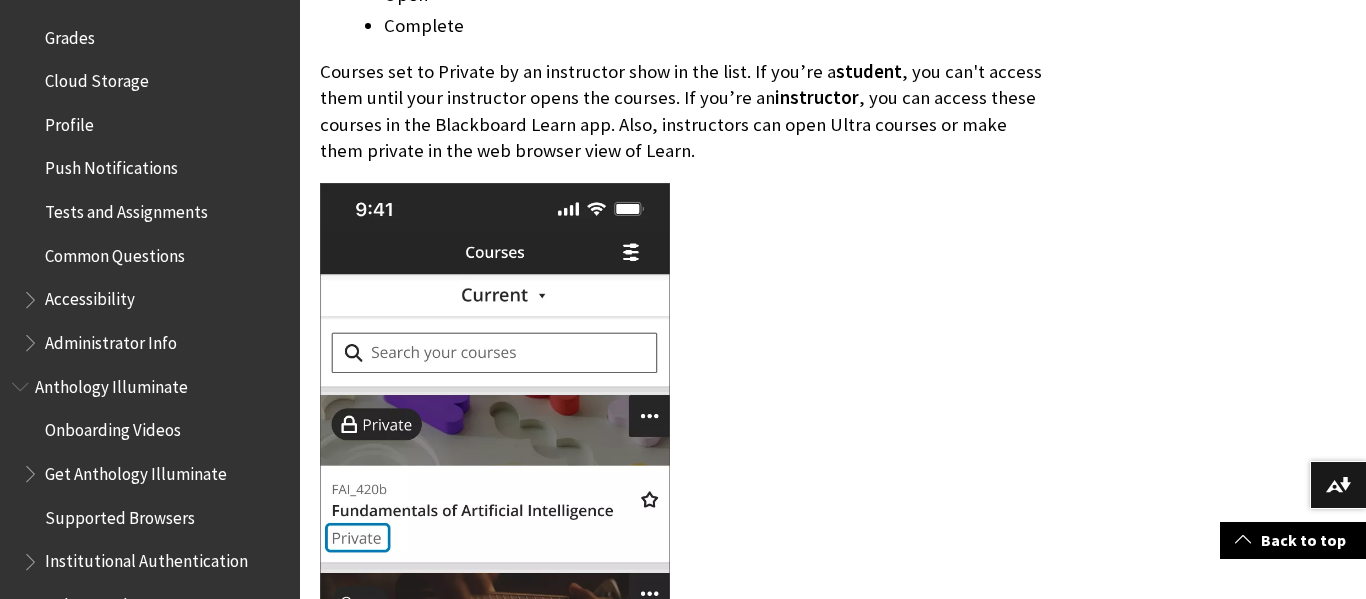 scroll, scrollTop: 2258, scrollLeft: 0, axis: vertical 